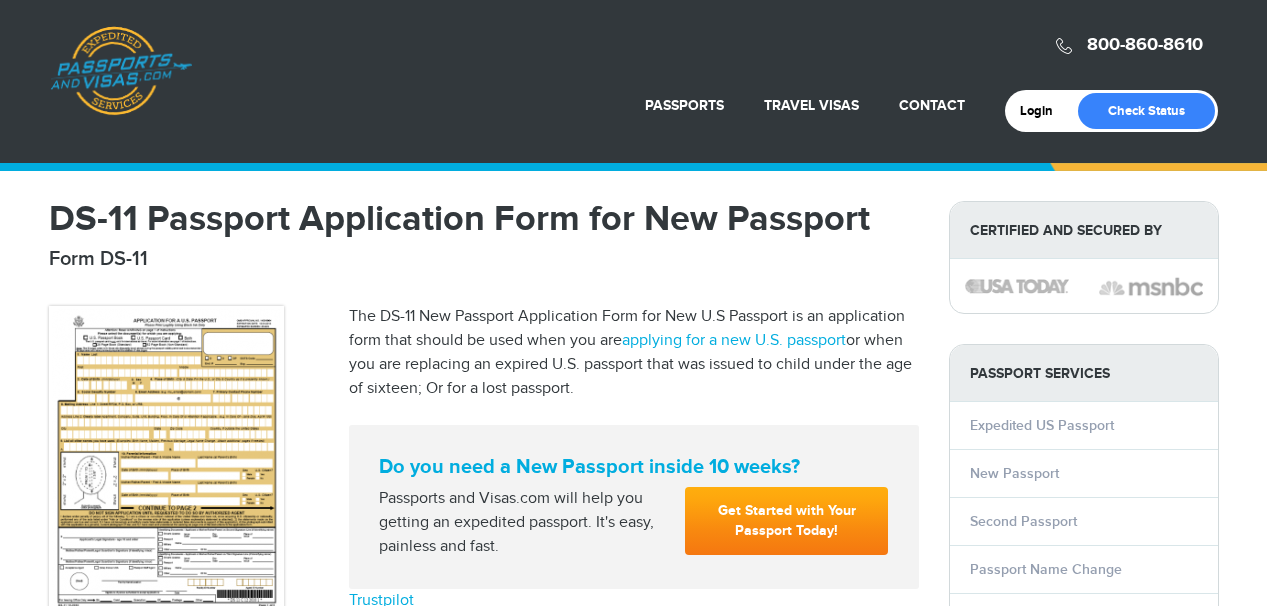 scroll, scrollTop: 1320, scrollLeft: 0, axis: vertical 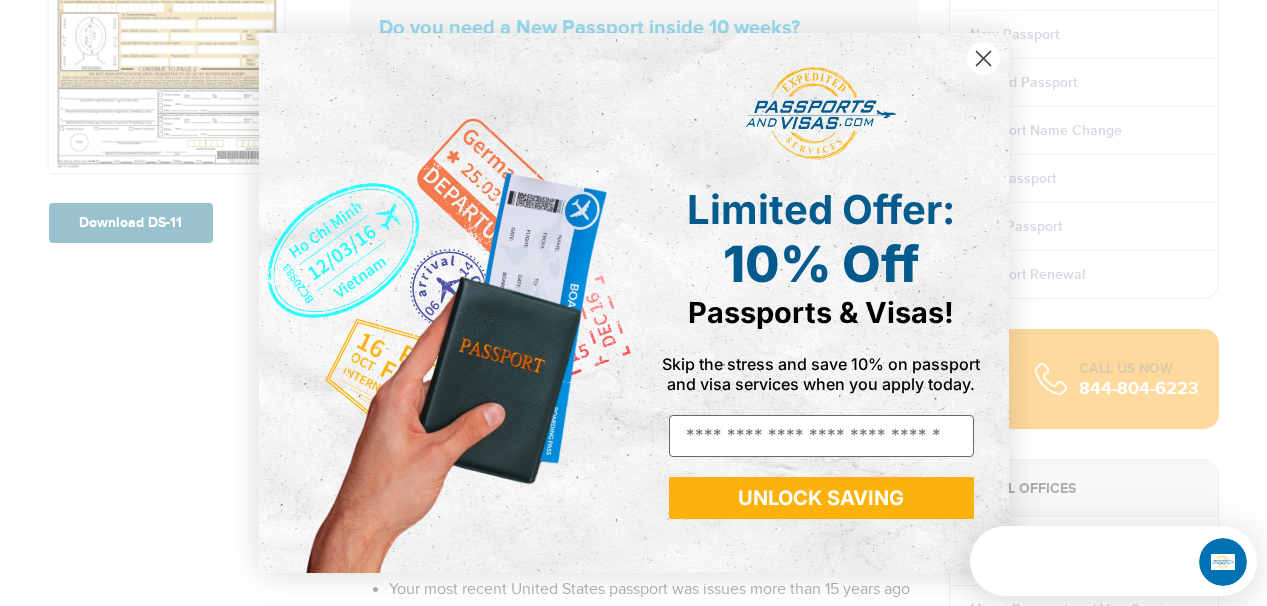 click 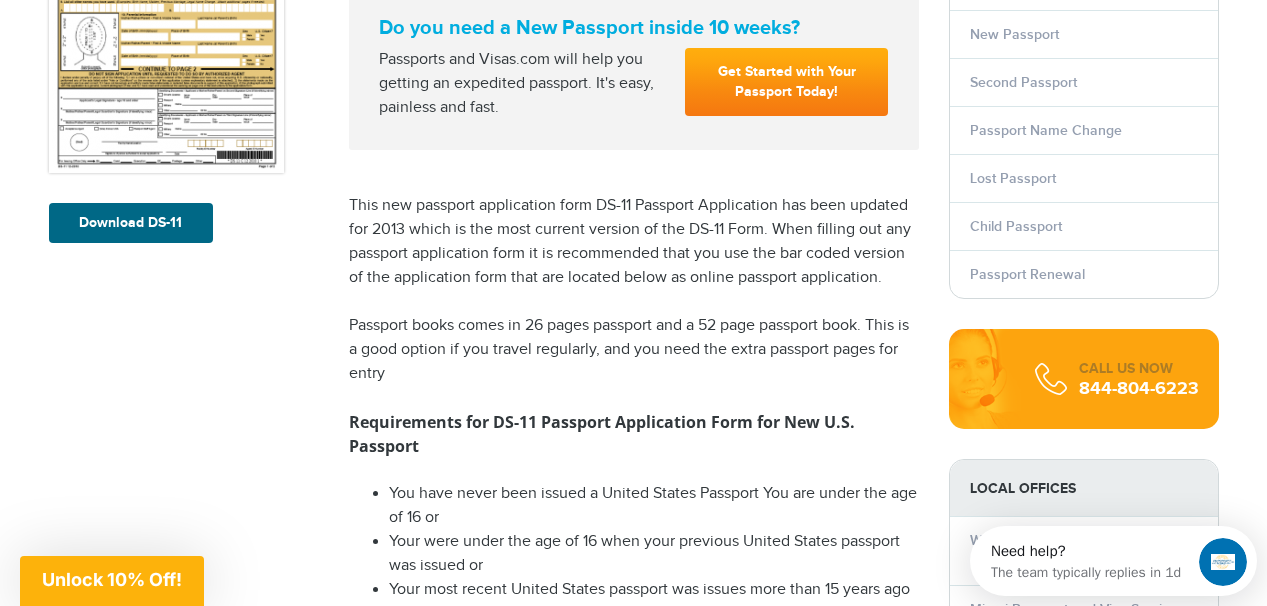 scroll, scrollTop: 0, scrollLeft: 0, axis: both 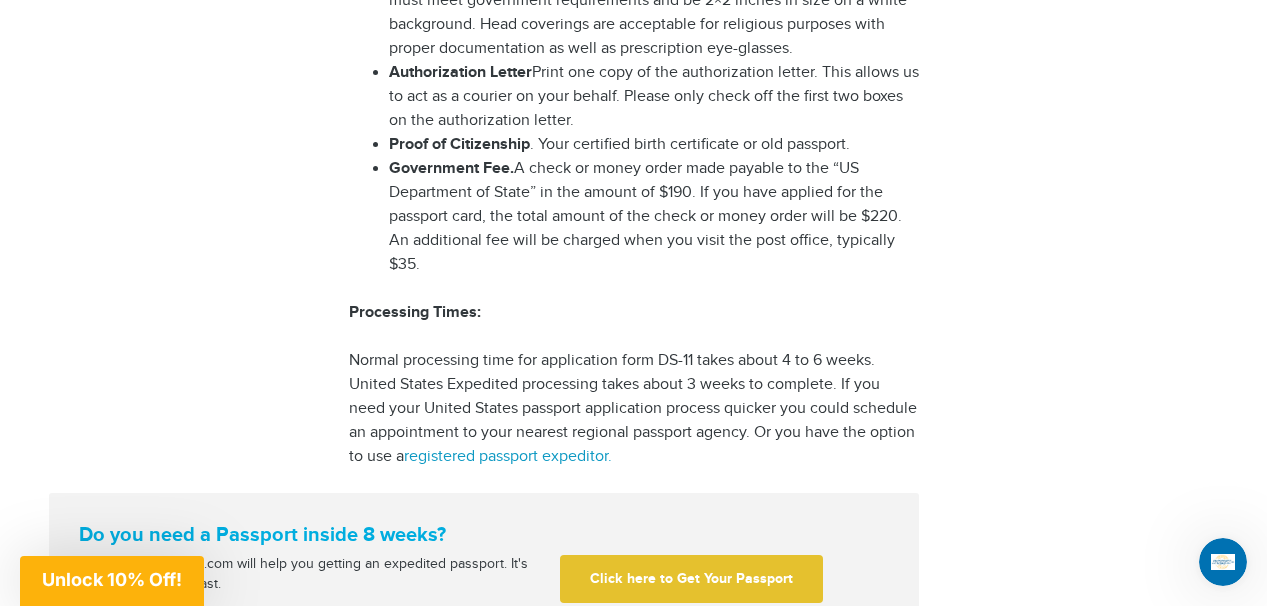 click on "registered passport expeditor." at bounding box center (508, 456) 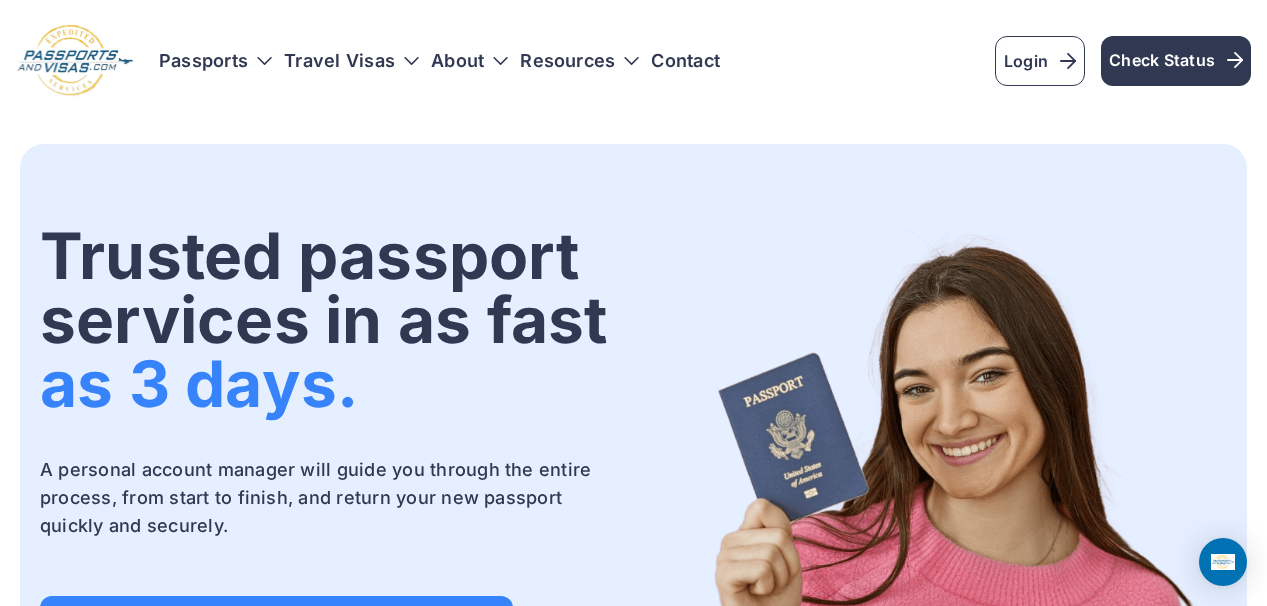 scroll, scrollTop: 0, scrollLeft: 0, axis: both 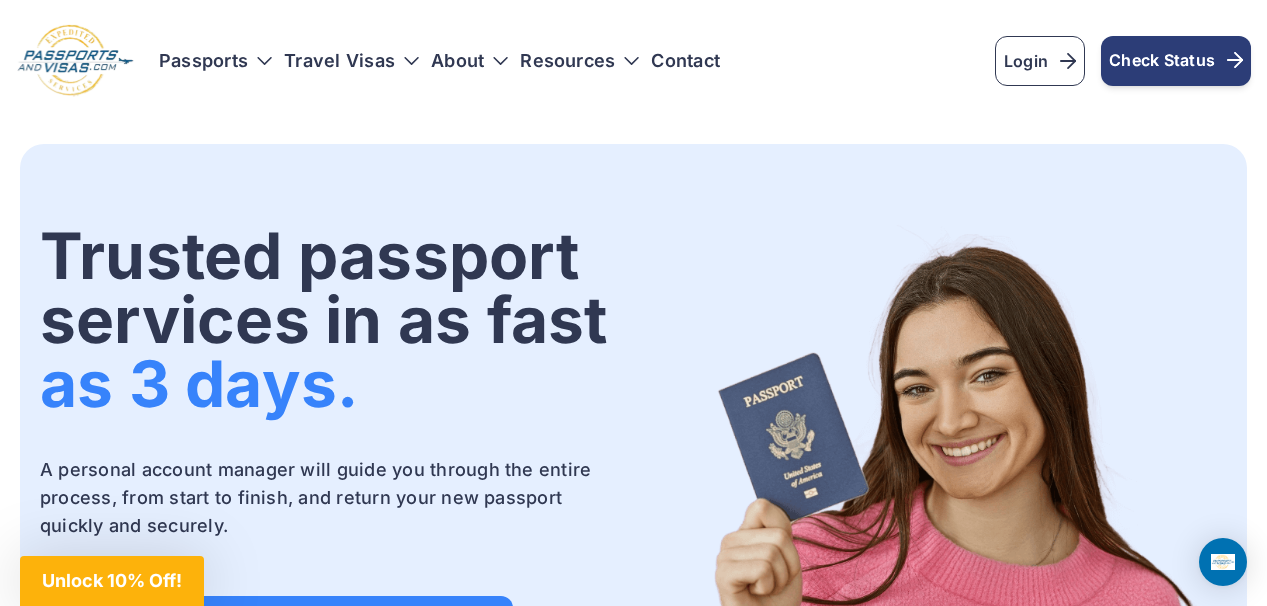 click on "Check Status" at bounding box center [1176, 60] 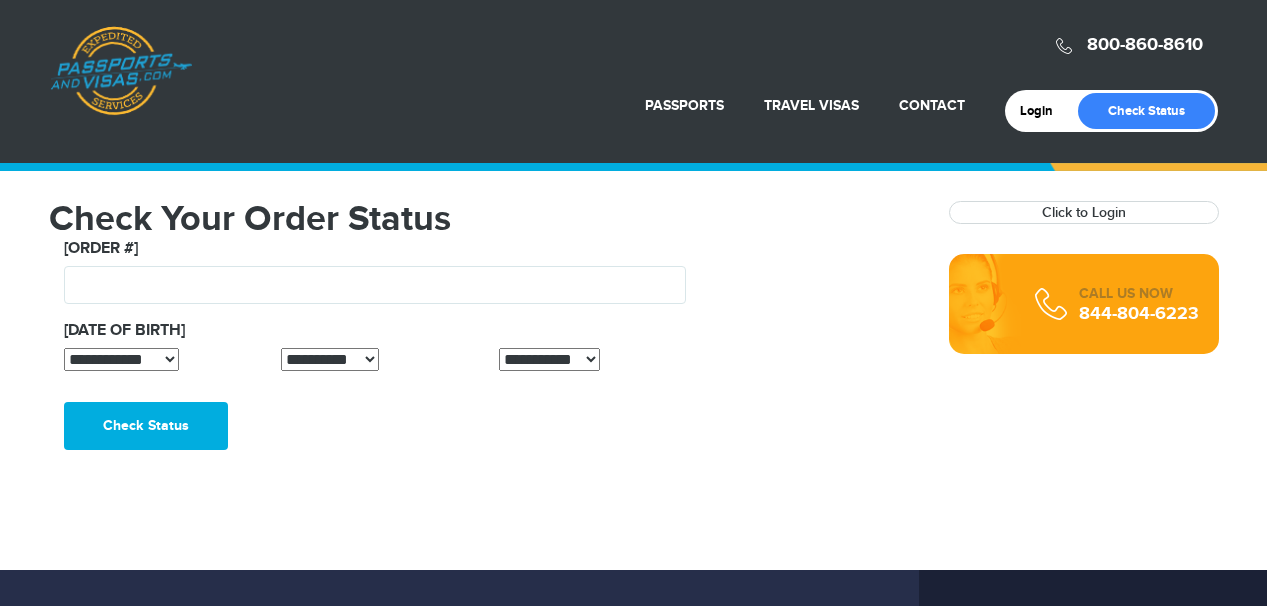 scroll, scrollTop: 0, scrollLeft: 0, axis: both 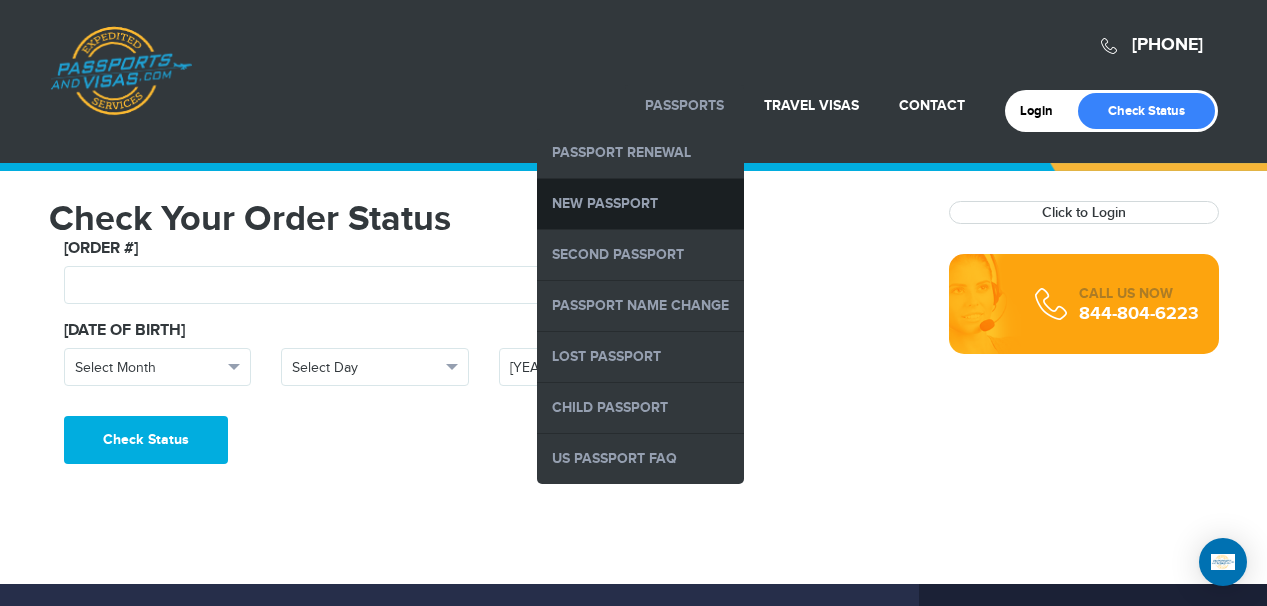 click on "New Passport" at bounding box center (640, 204) 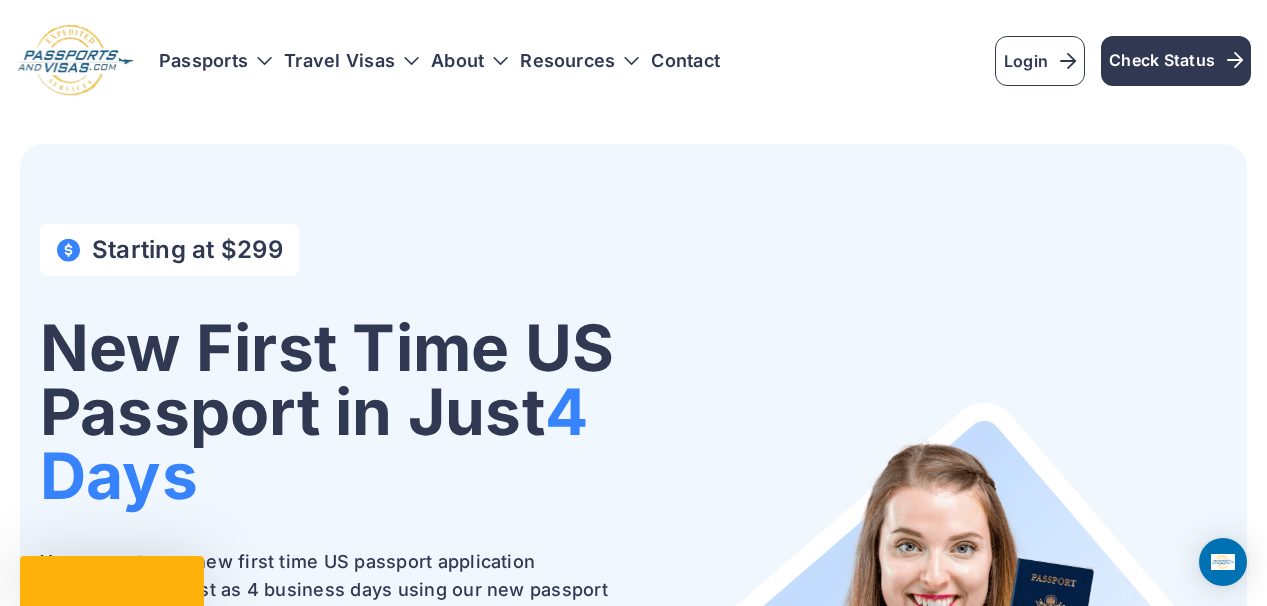 scroll, scrollTop: 0, scrollLeft: 0, axis: both 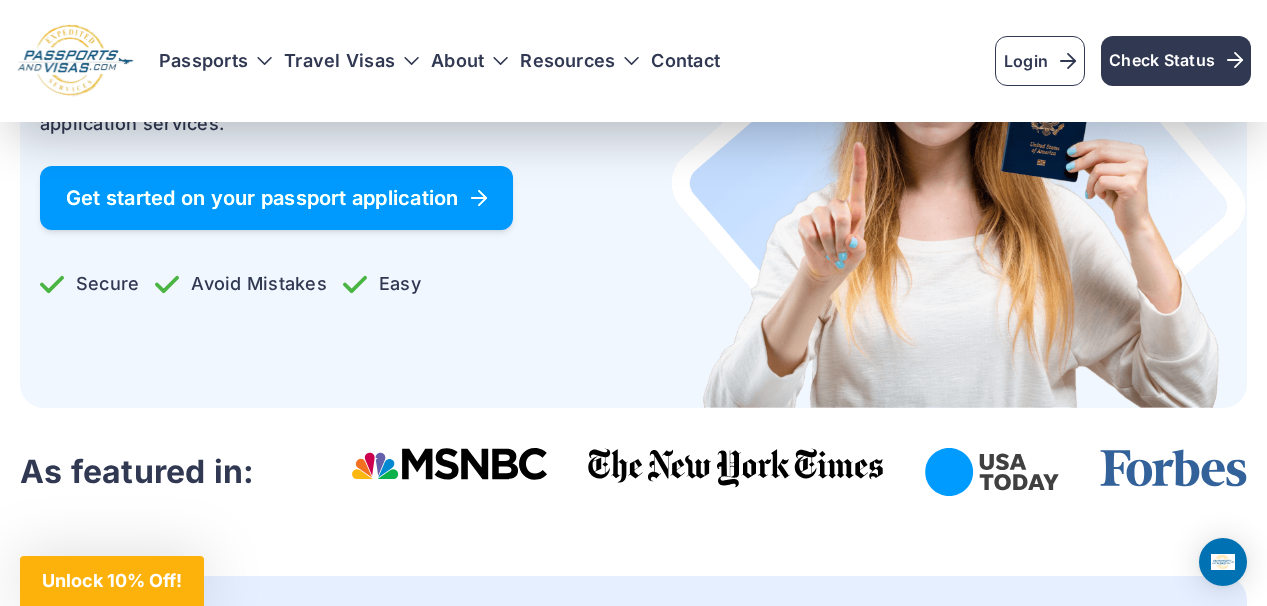 click on "Get started on your passport application" at bounding box center (276, 198) 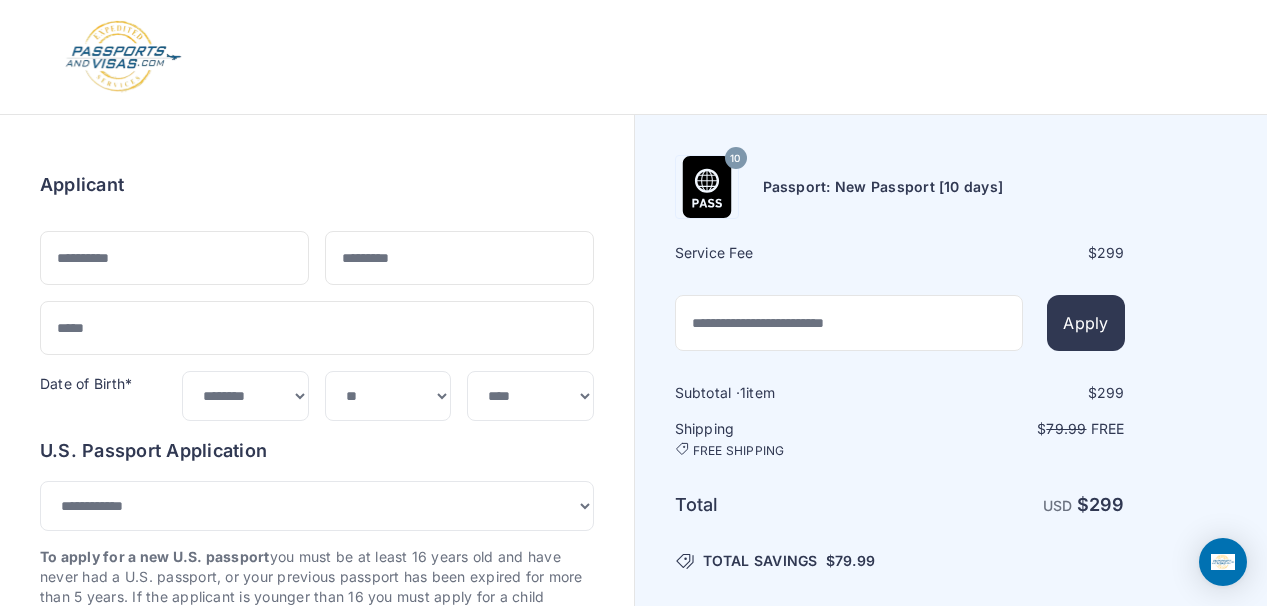select on "***" 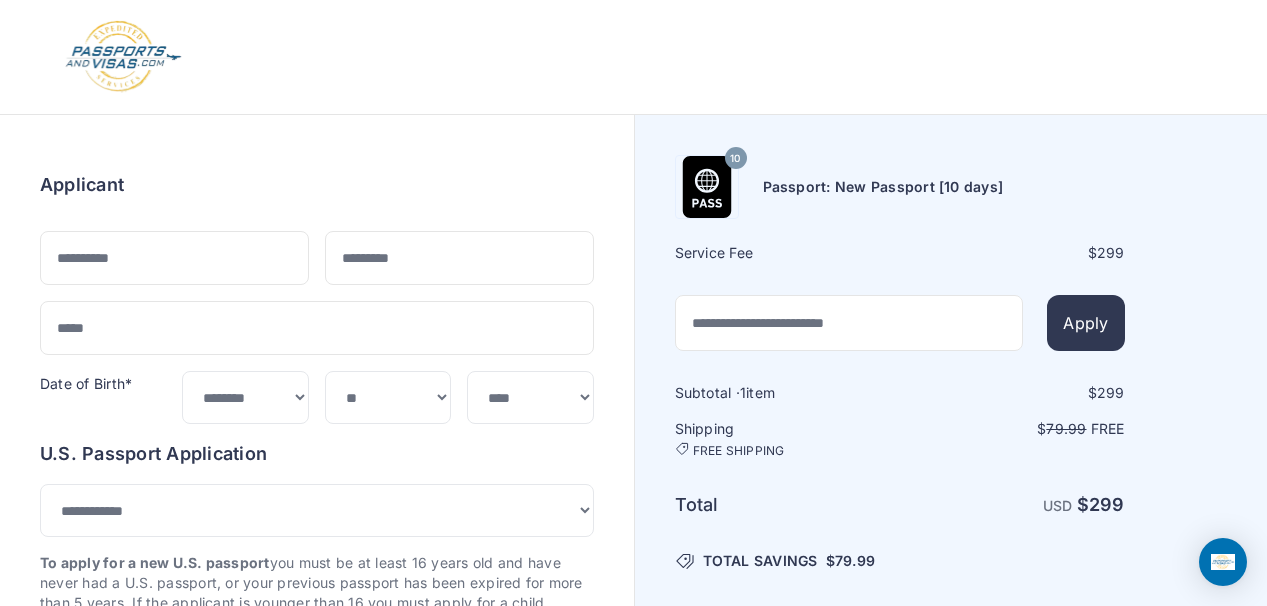 scroll, scrollTop: 0, scrollLeft: 0, axis: both 